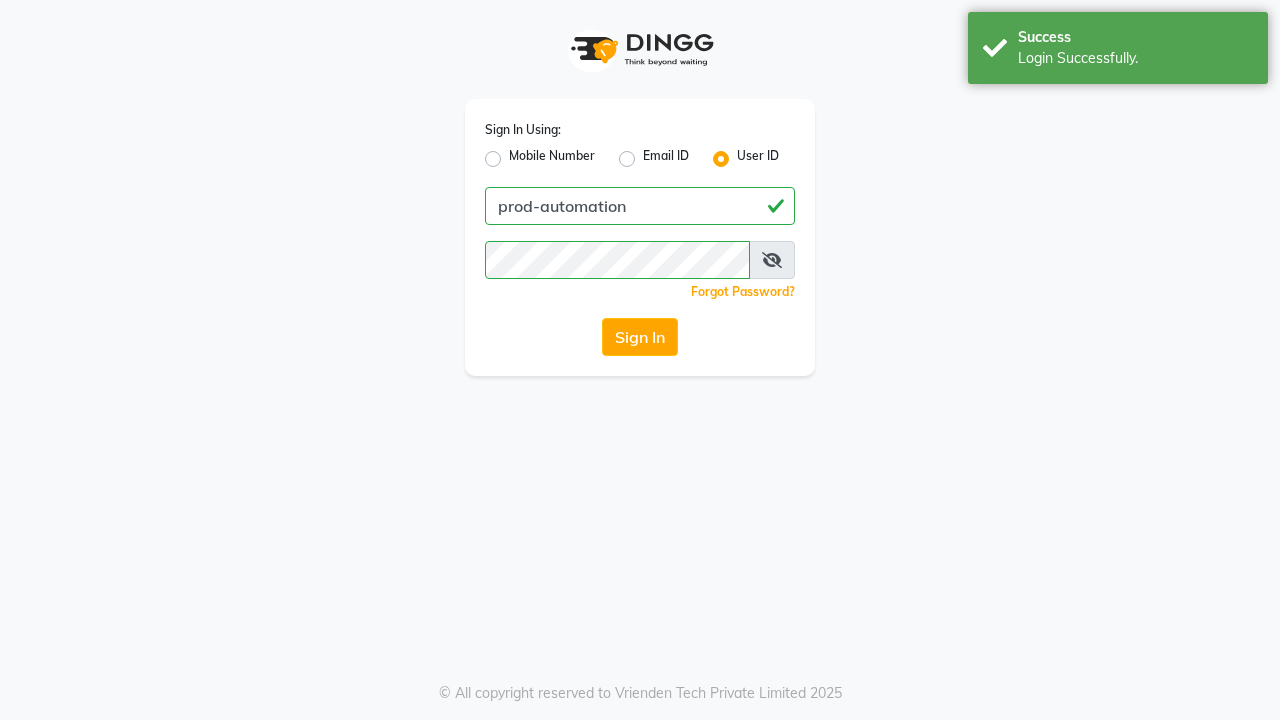 scroll, scrollTop: 0, scrollLeft: 0, axis: both 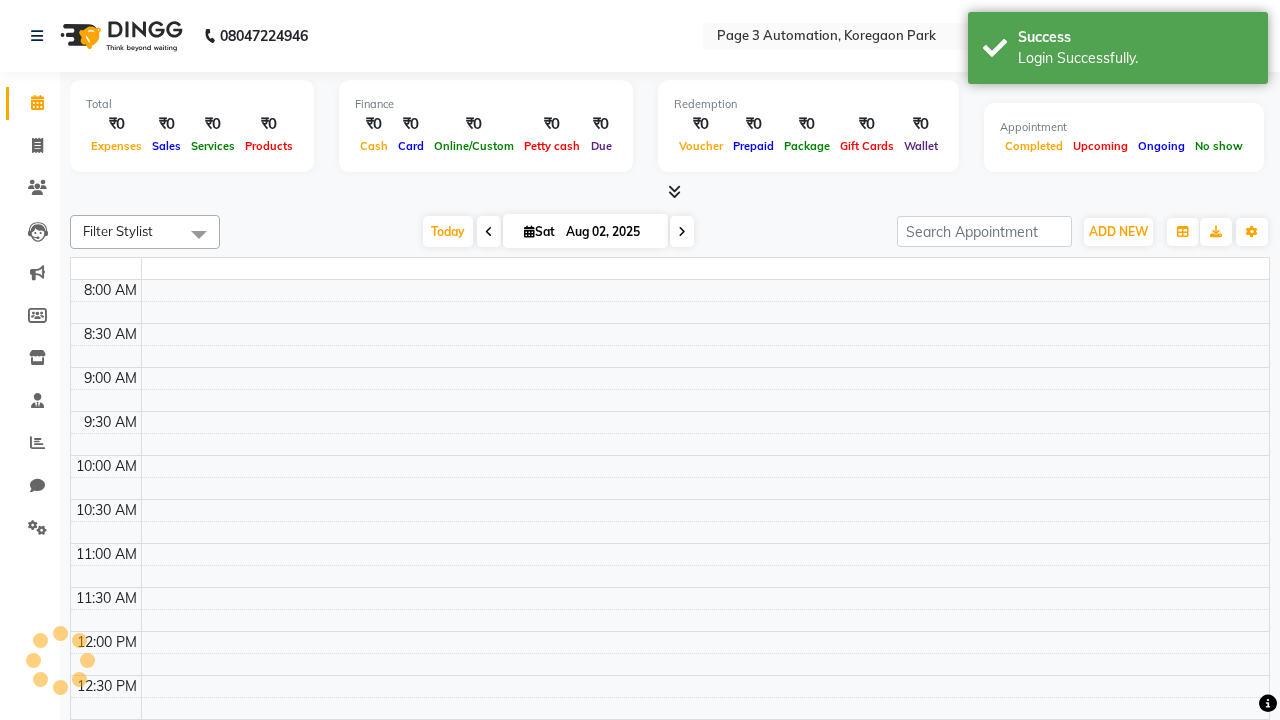 select on "en" 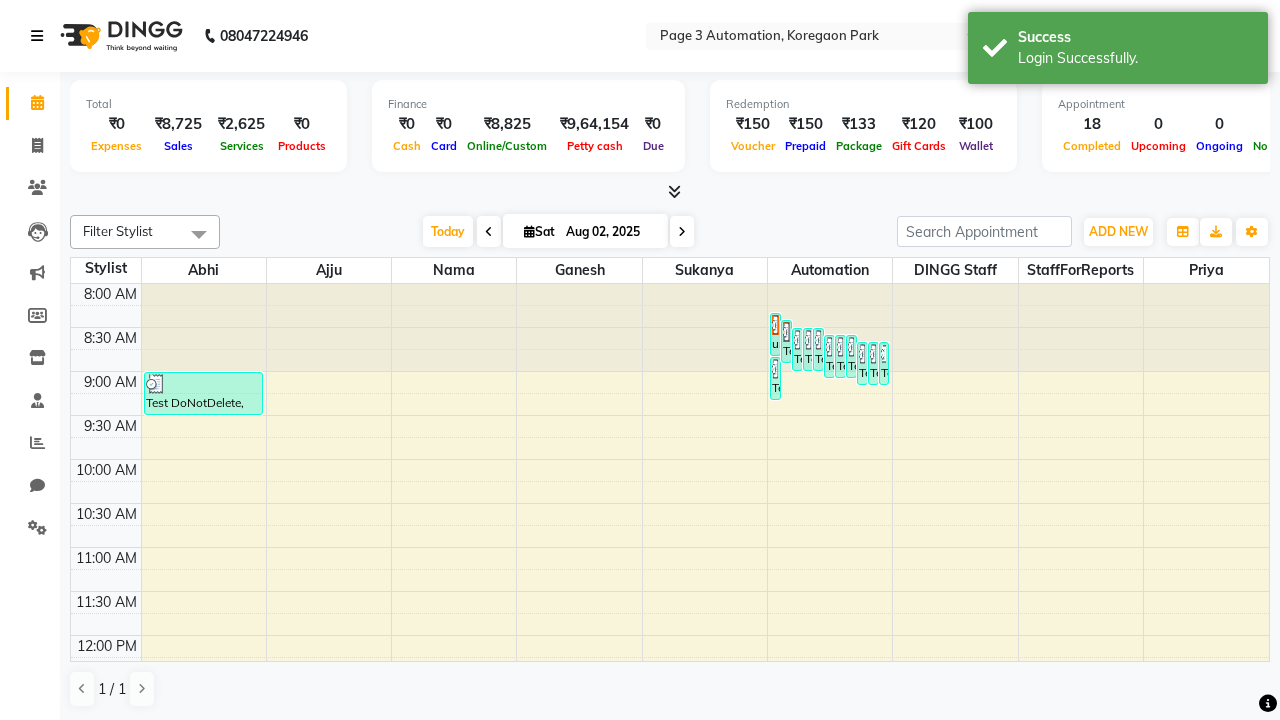 click at bounding box center [37, 36] 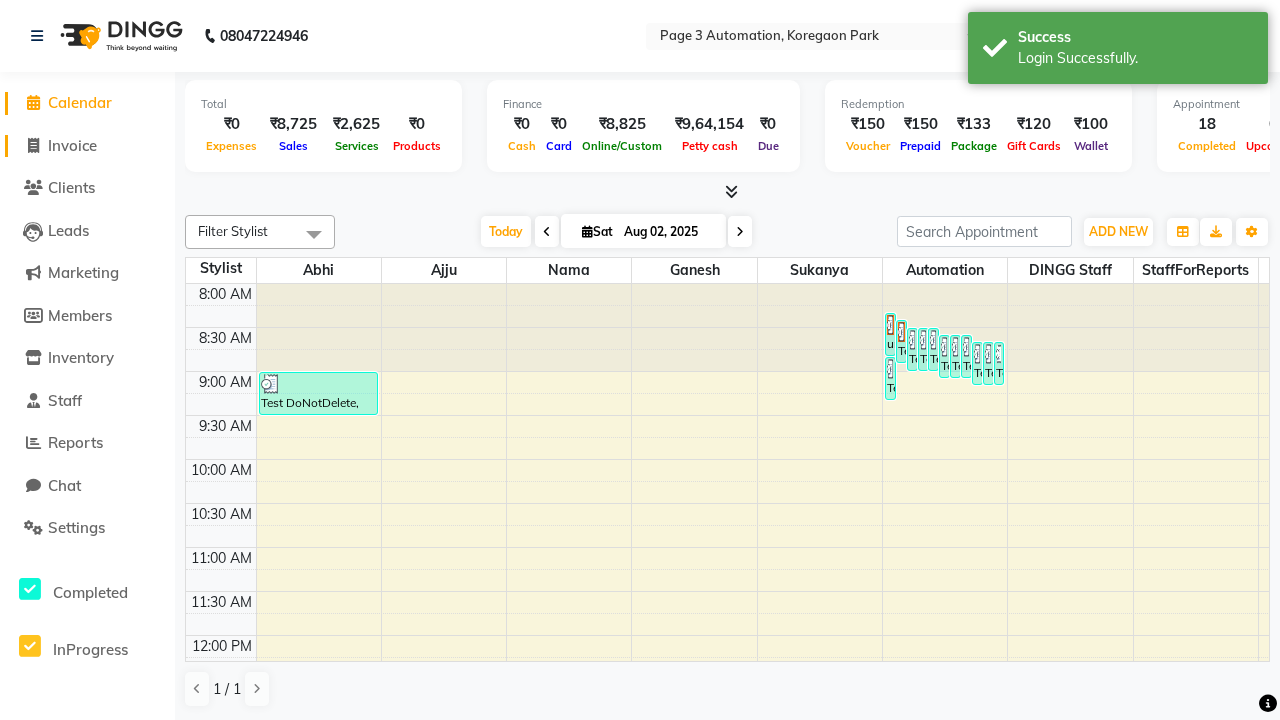 click on "Invoice" 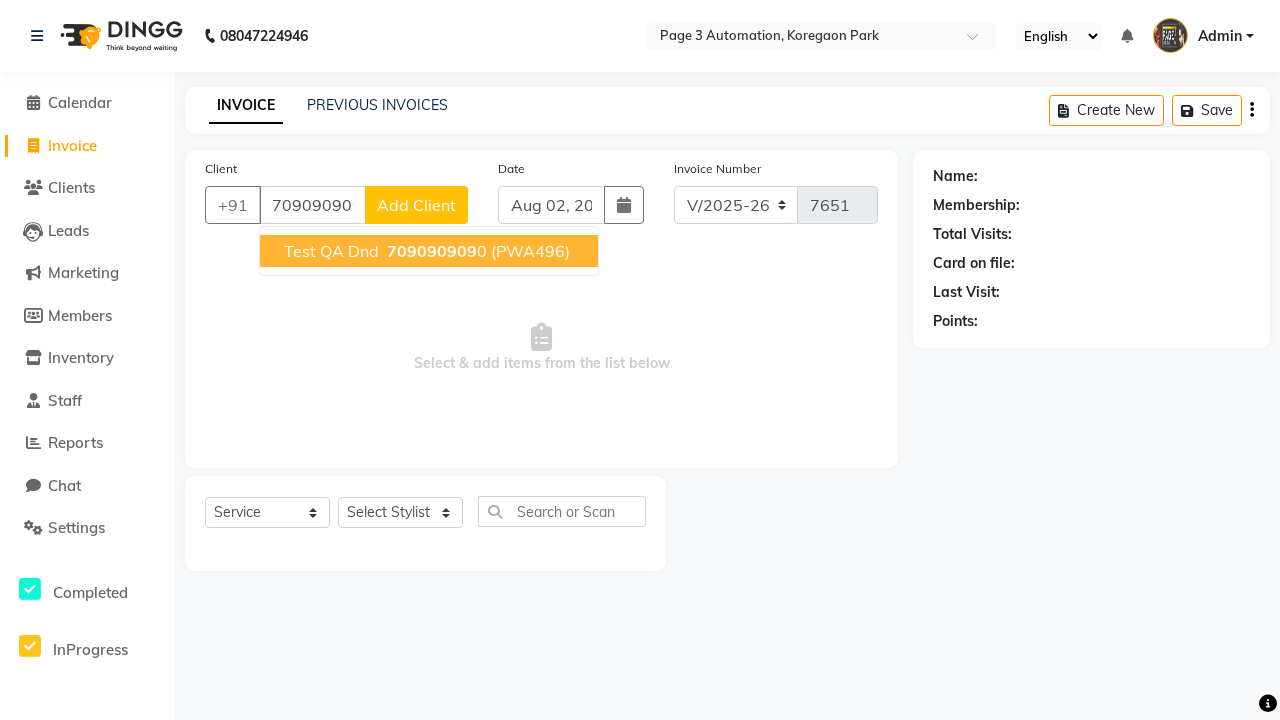 click on "709090909" at bounding box center [432, 251] 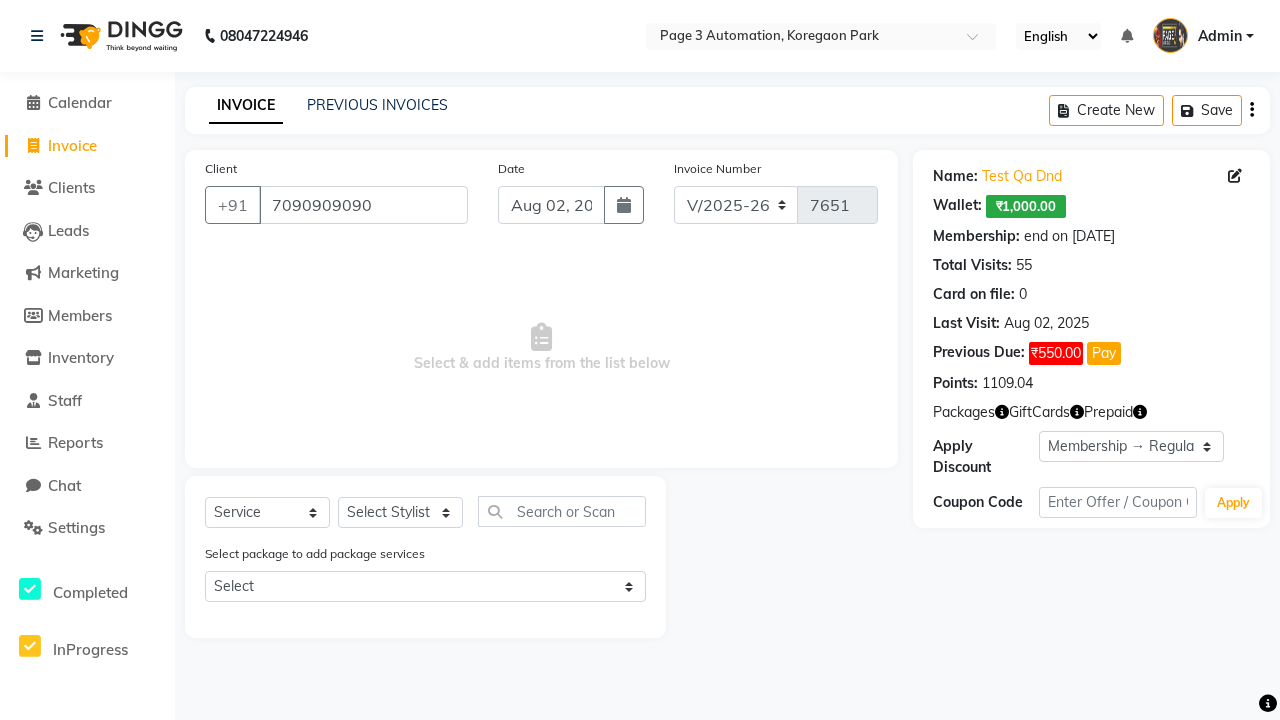 select on "0:" 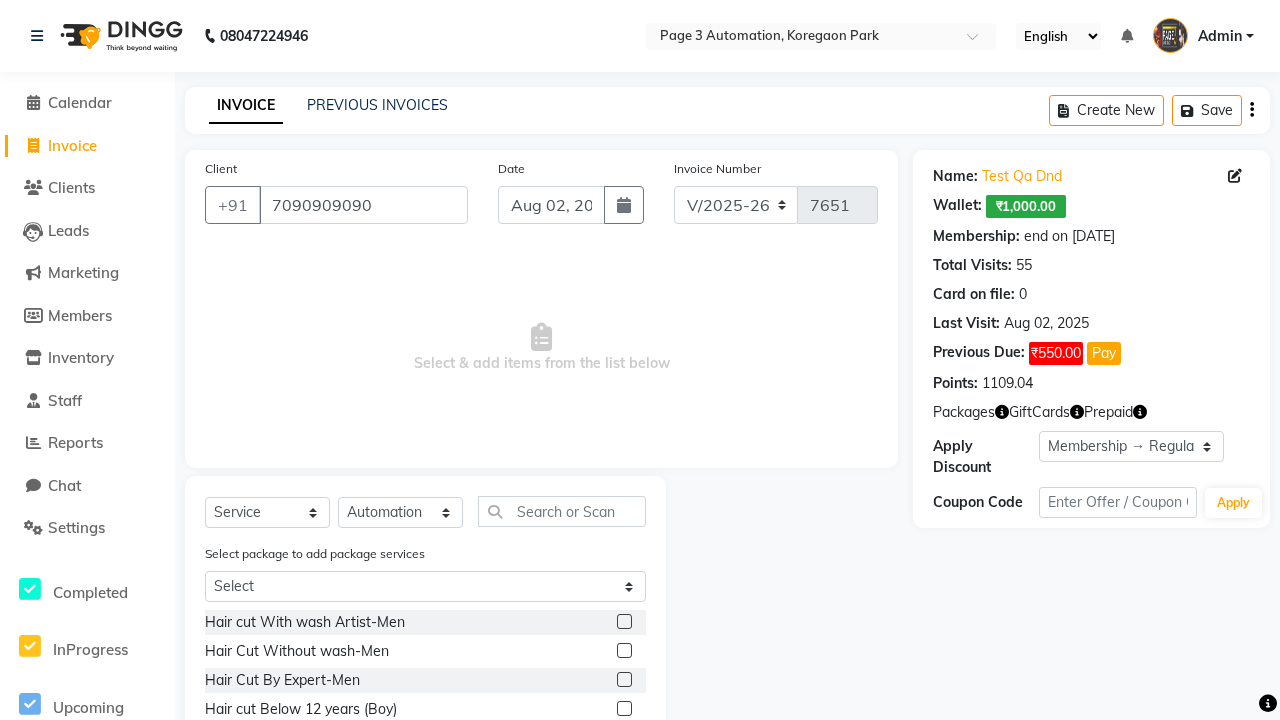 click 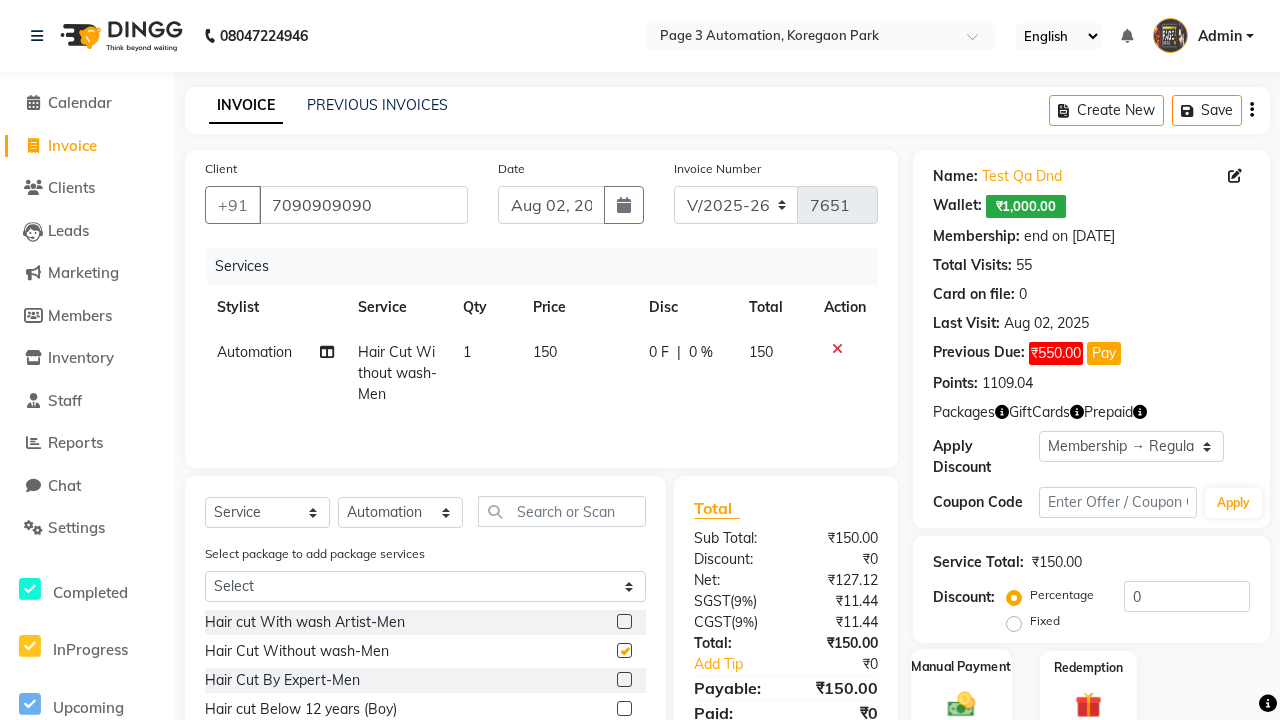 click 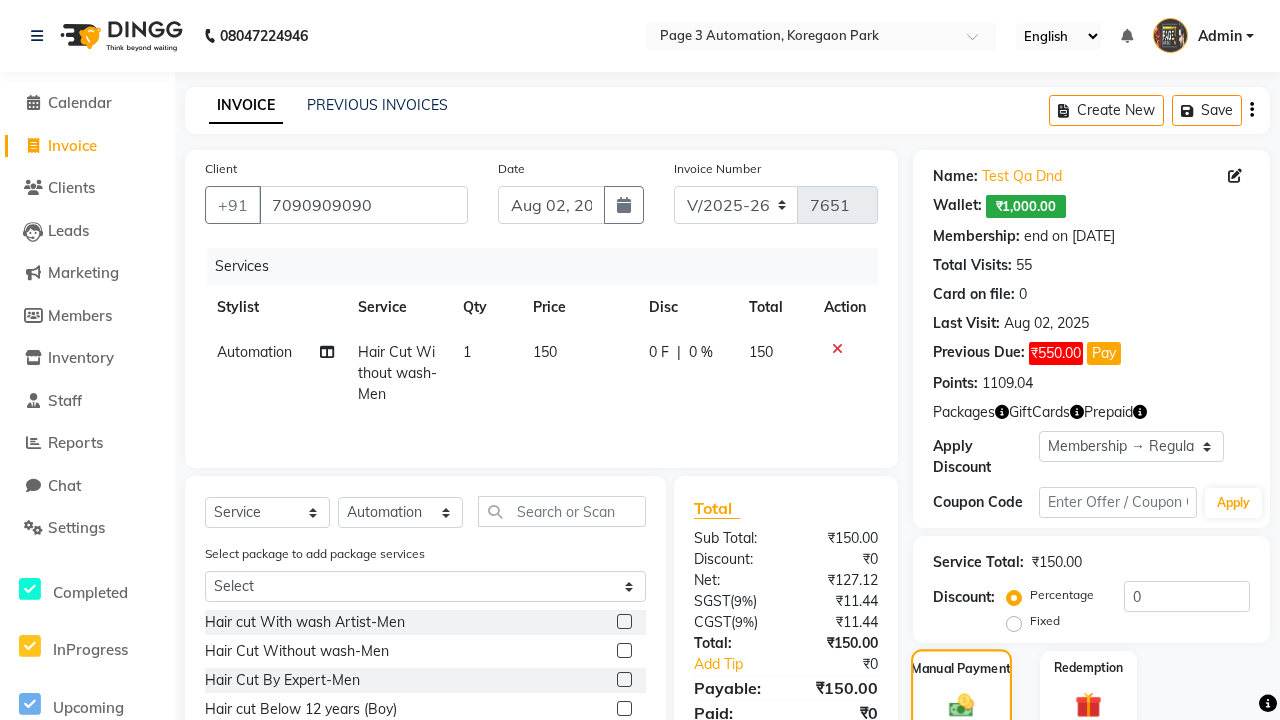 checkbox on "false" 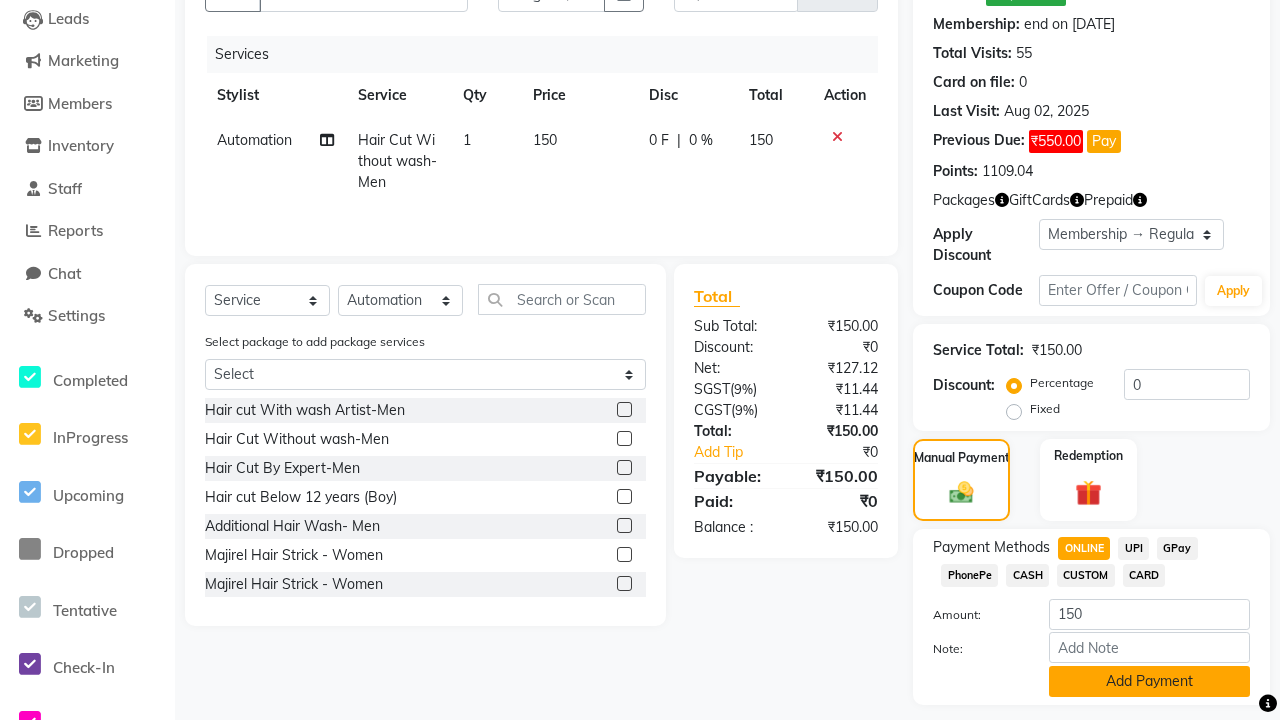 click on "Add Payment" 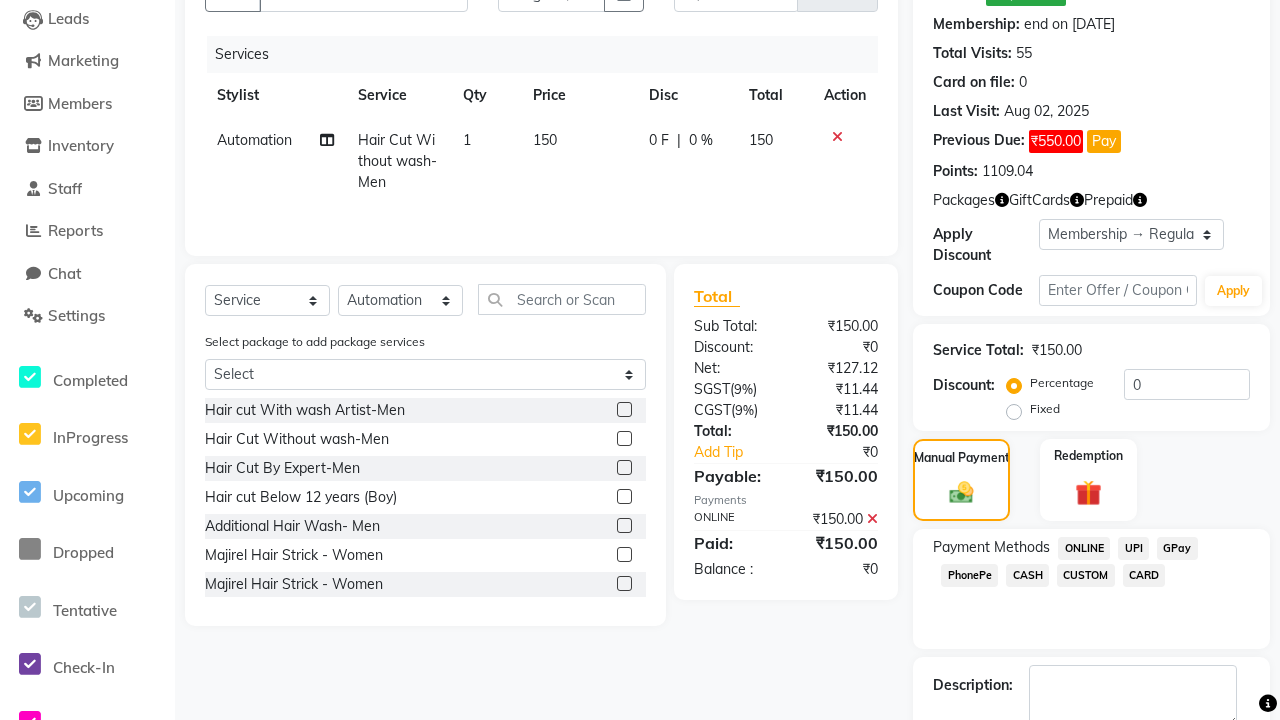 click 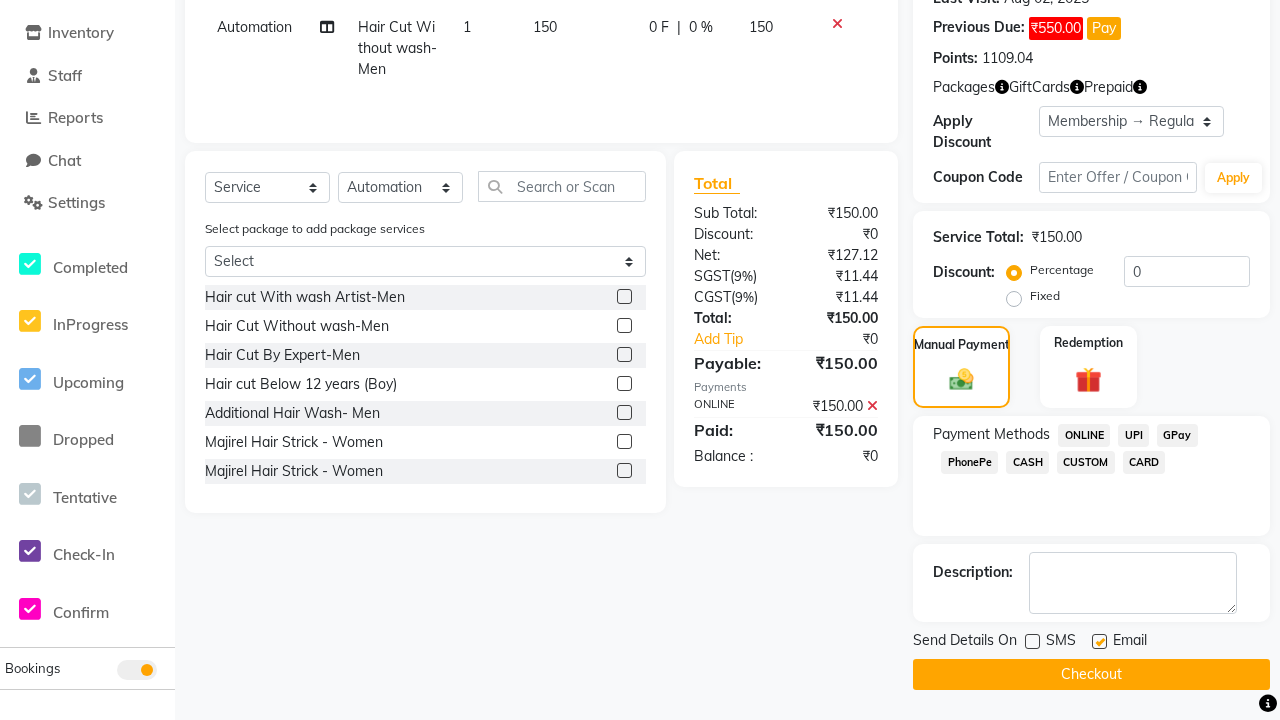 click 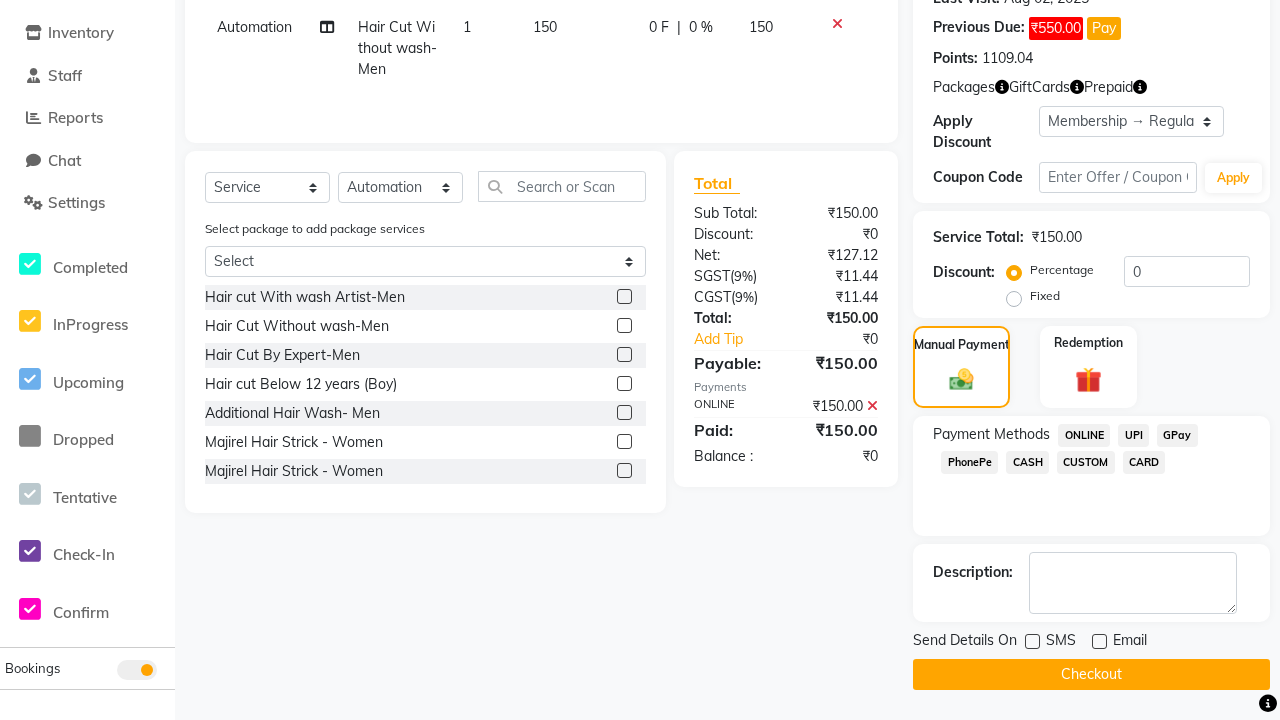 click on "Checkout" 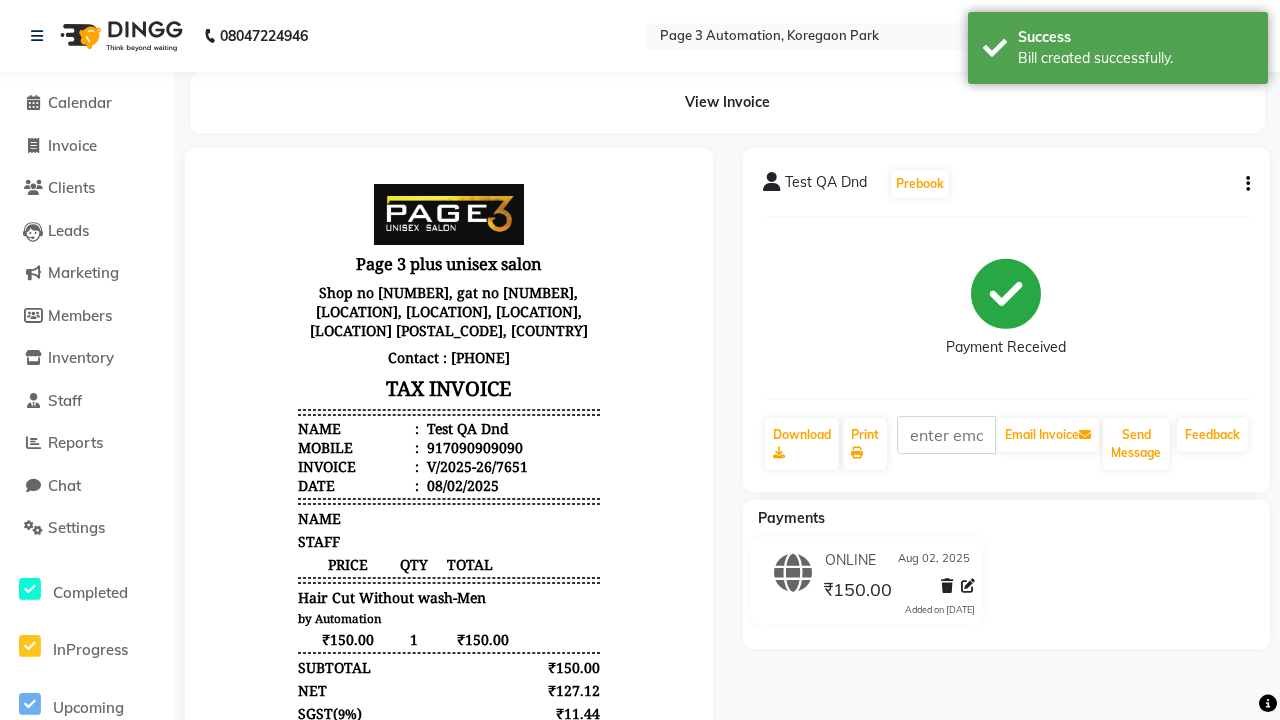 scroll, scrollTop: 0, scrollLeft: 0, axis: both 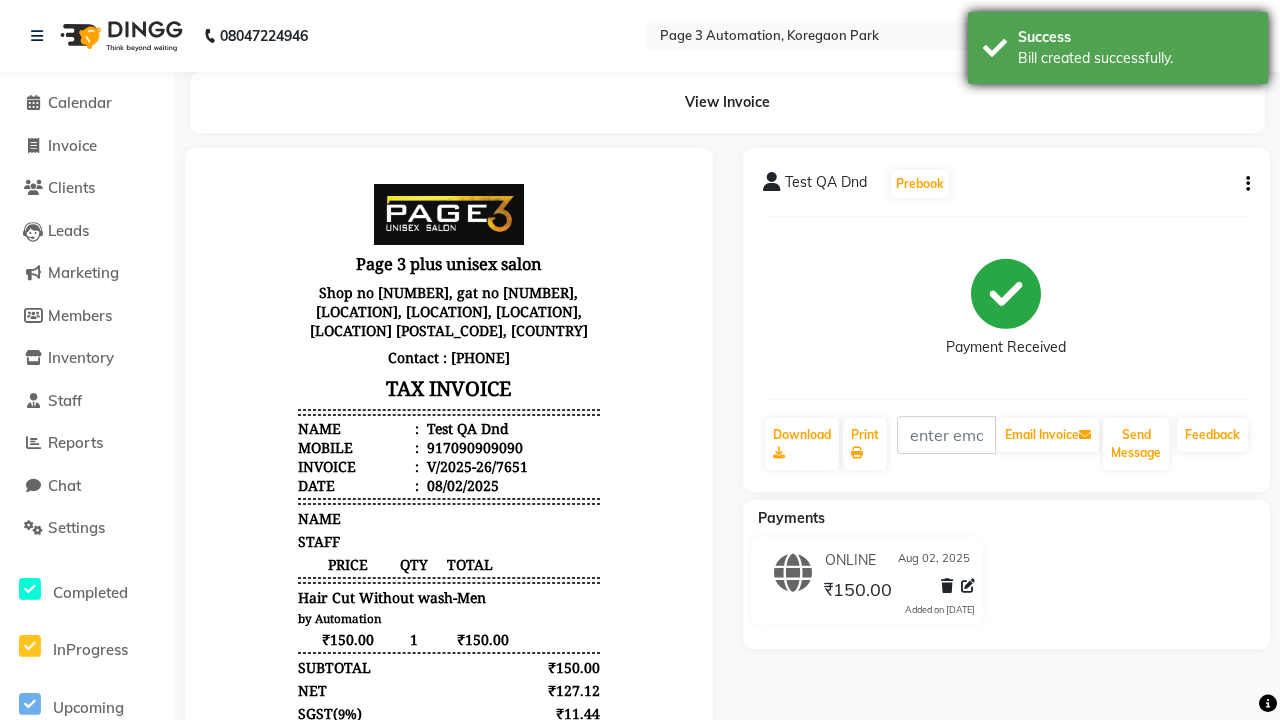 click on "Bill created successfully." at bounding box center (1135, 58) 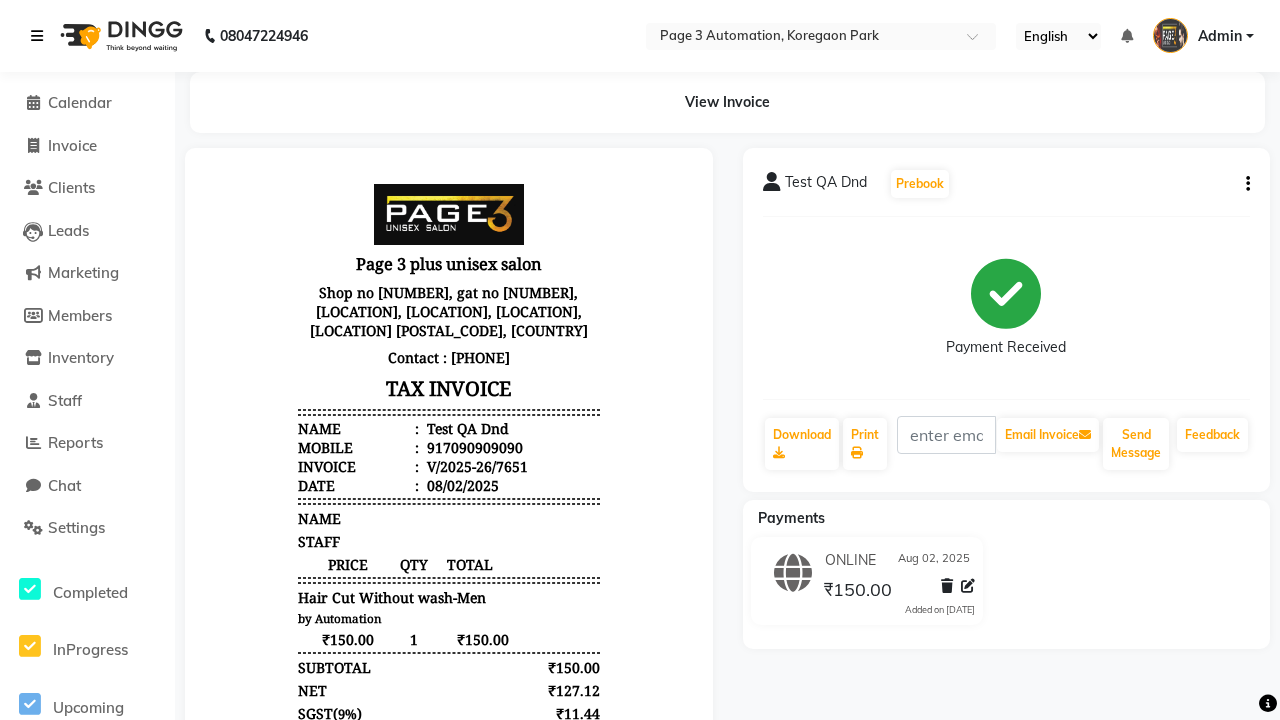 click at bounding box center (37, 36) 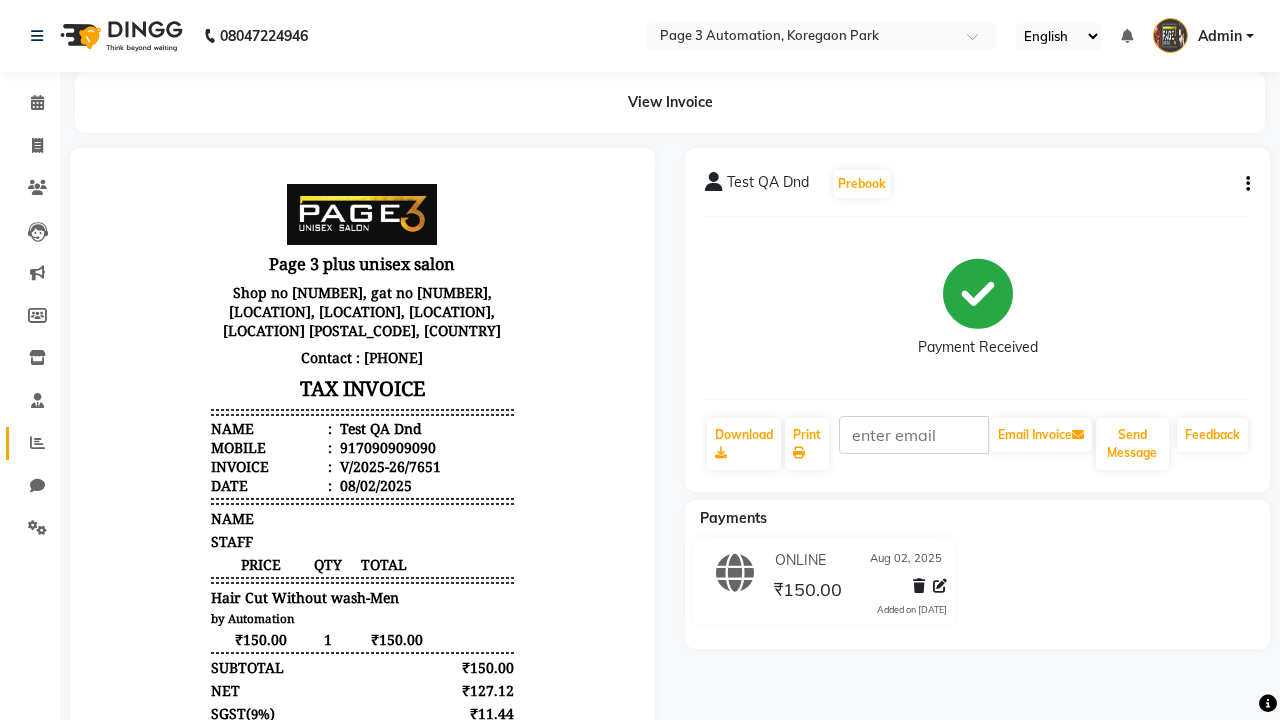 click 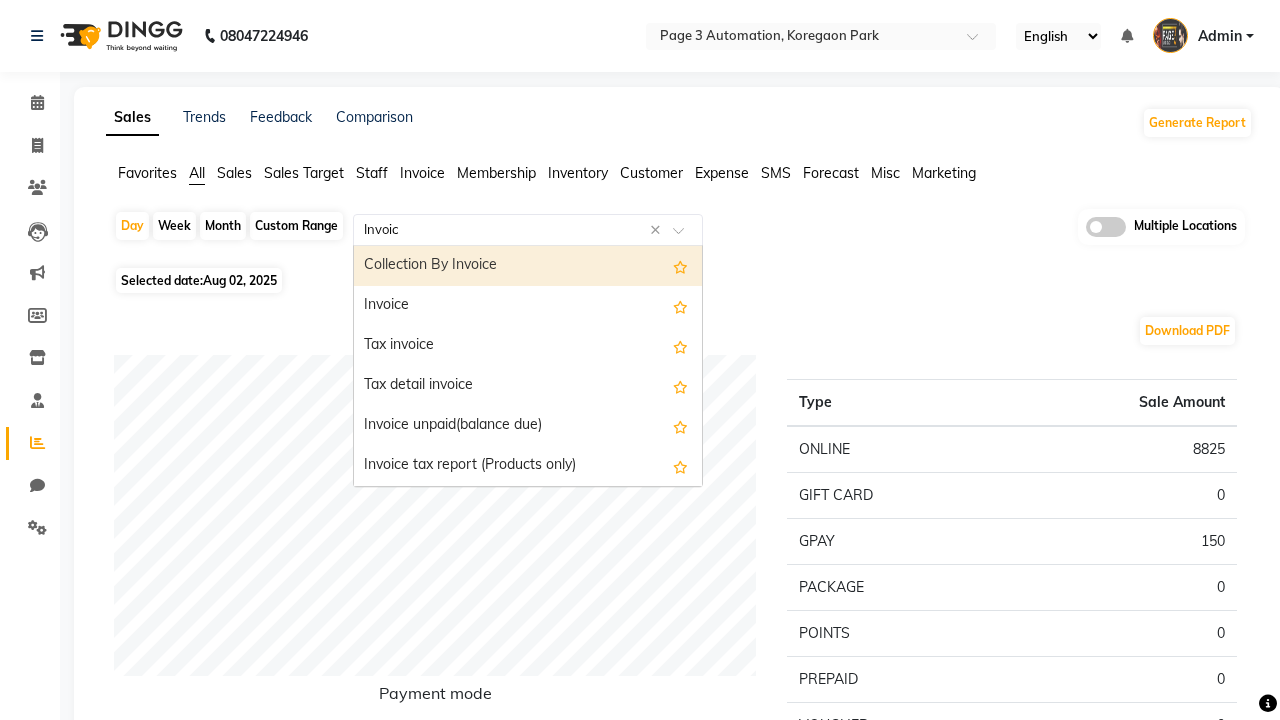 type on "Invoice" 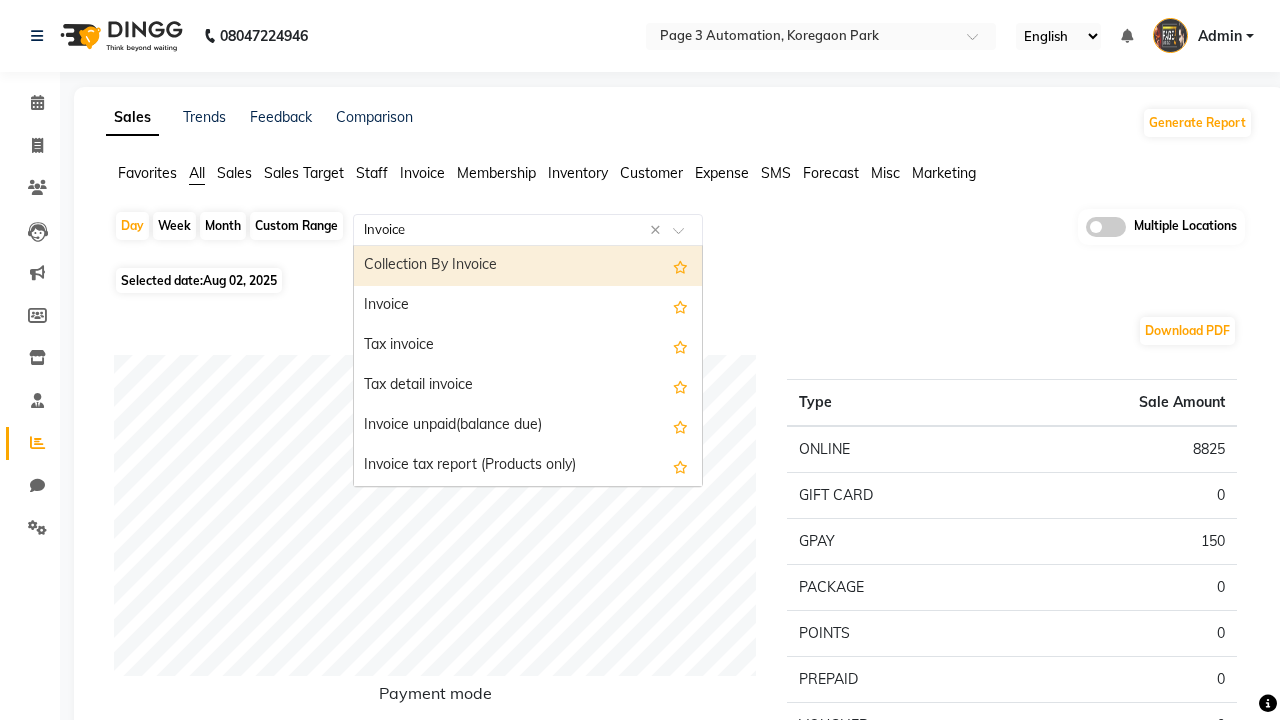 click on "Invoice" at bounding box center [528, 306] 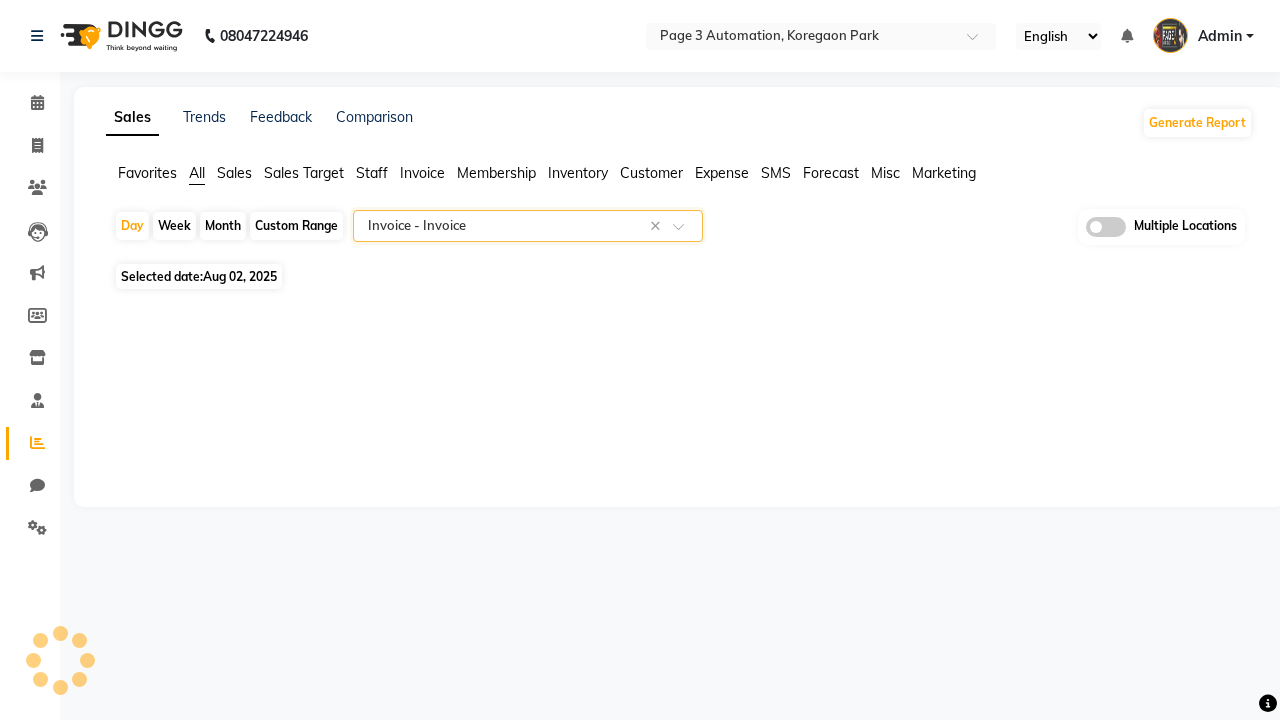 select on "full_report" 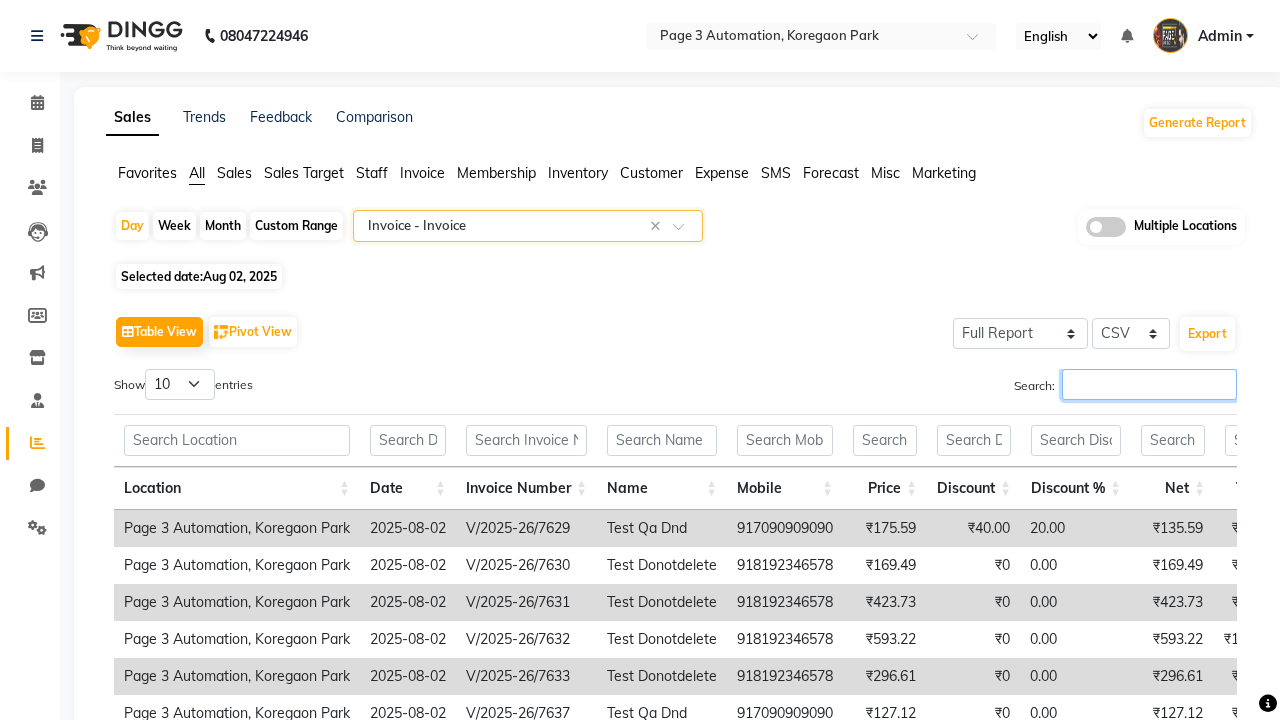 type on "V/2025-26/7651" 